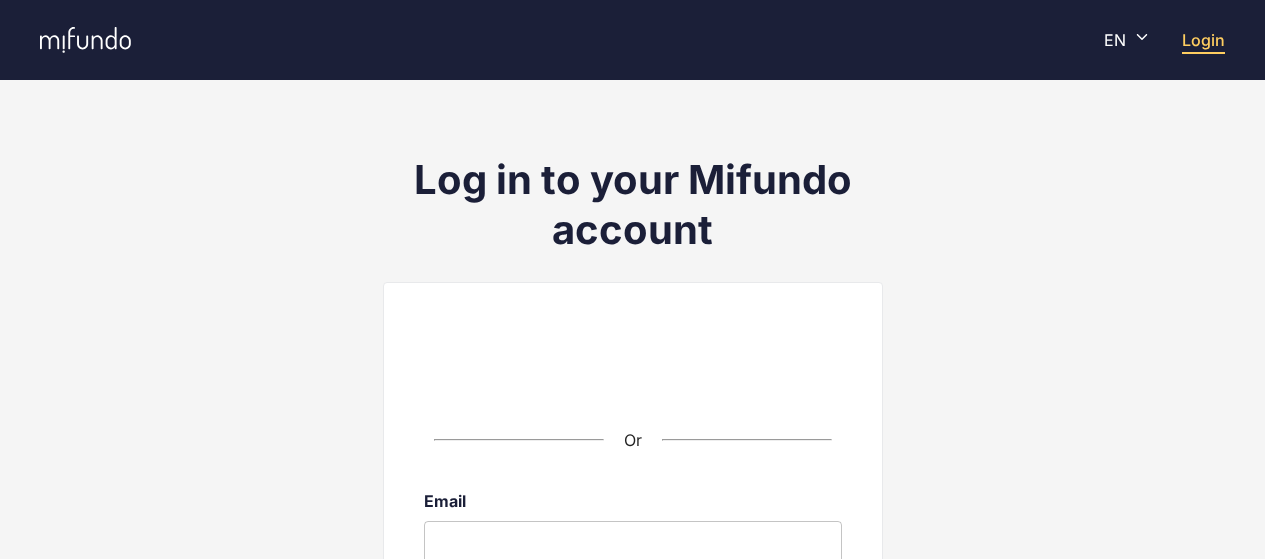 scroll, scrollTop: 392, scrollLeft: 0, axis: vertical 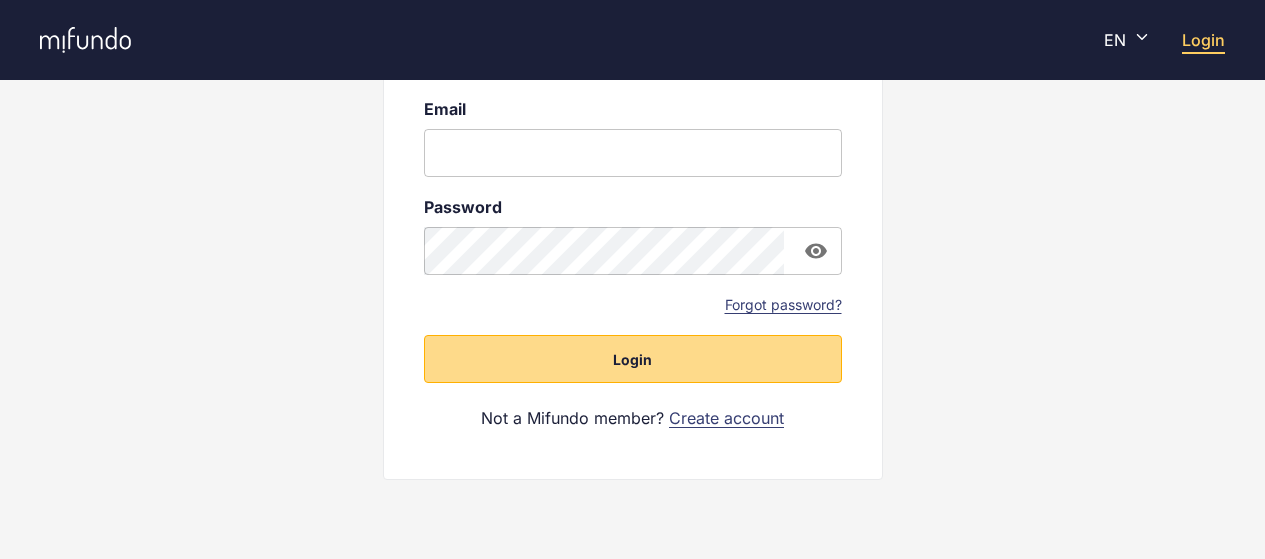 type on "**********" 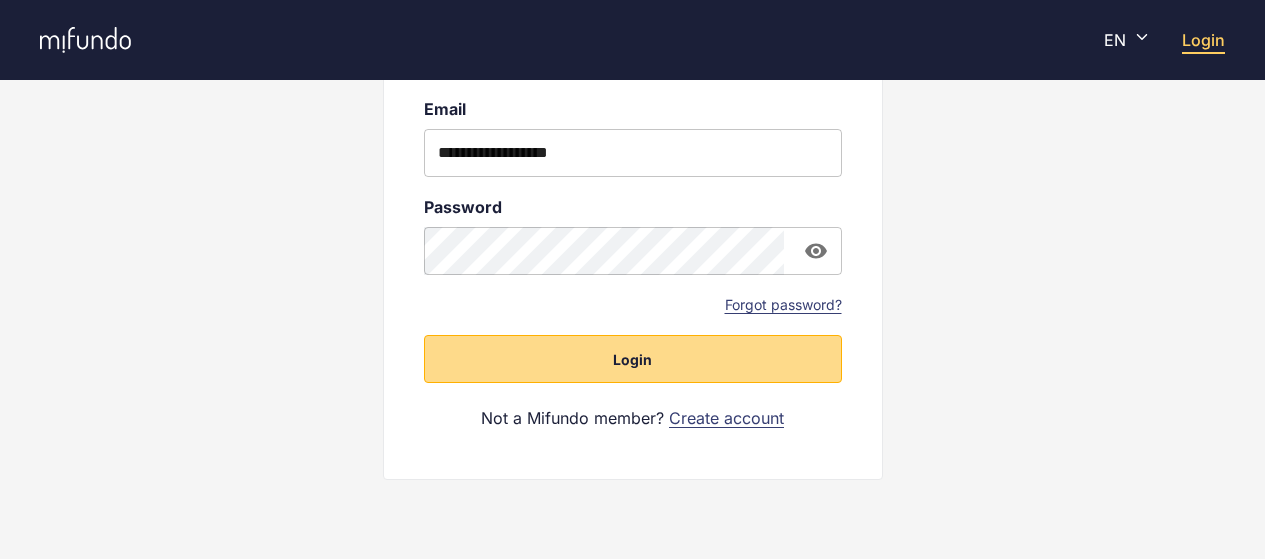 click on "Login" at bounding box center (632, 360) 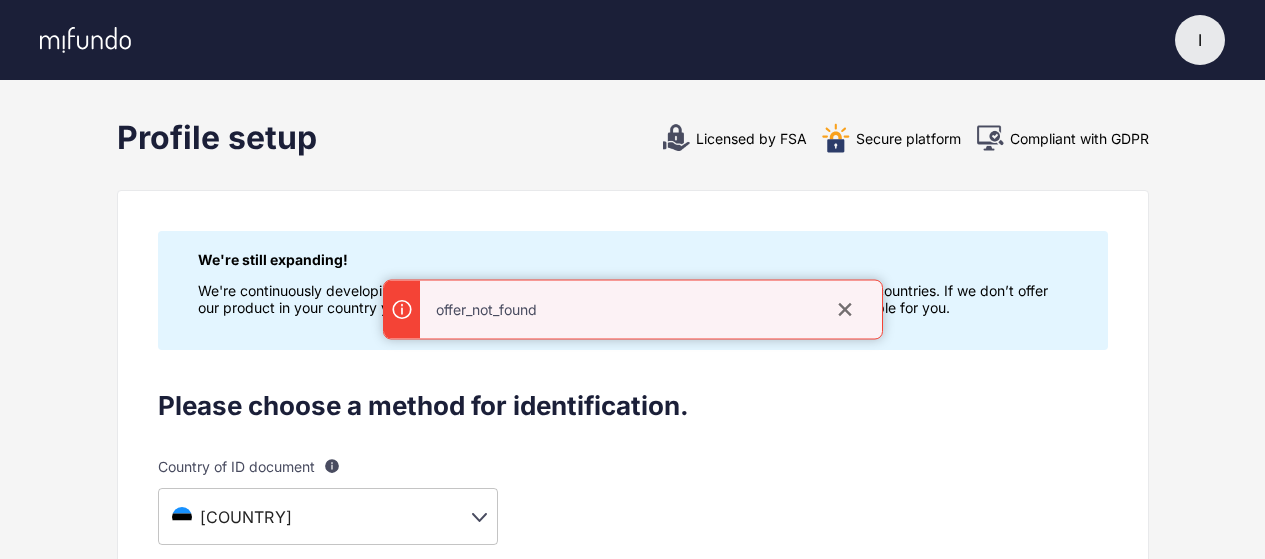 scroll, scrollTop: 100, scrollLeft: 0, axis: vertical 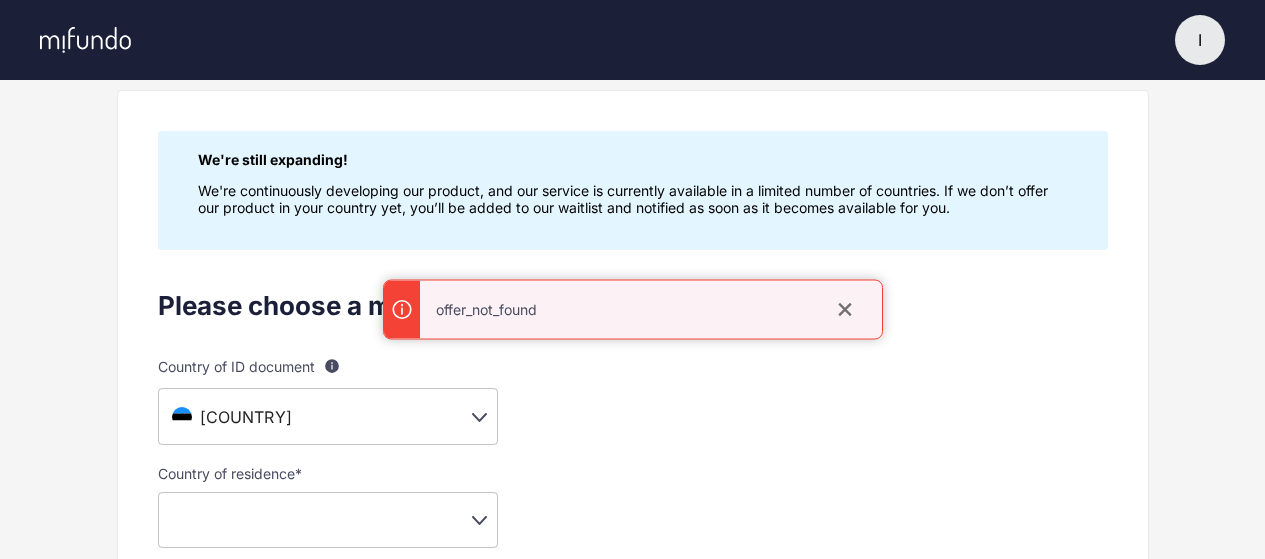 click at bounding box center [845, 310] 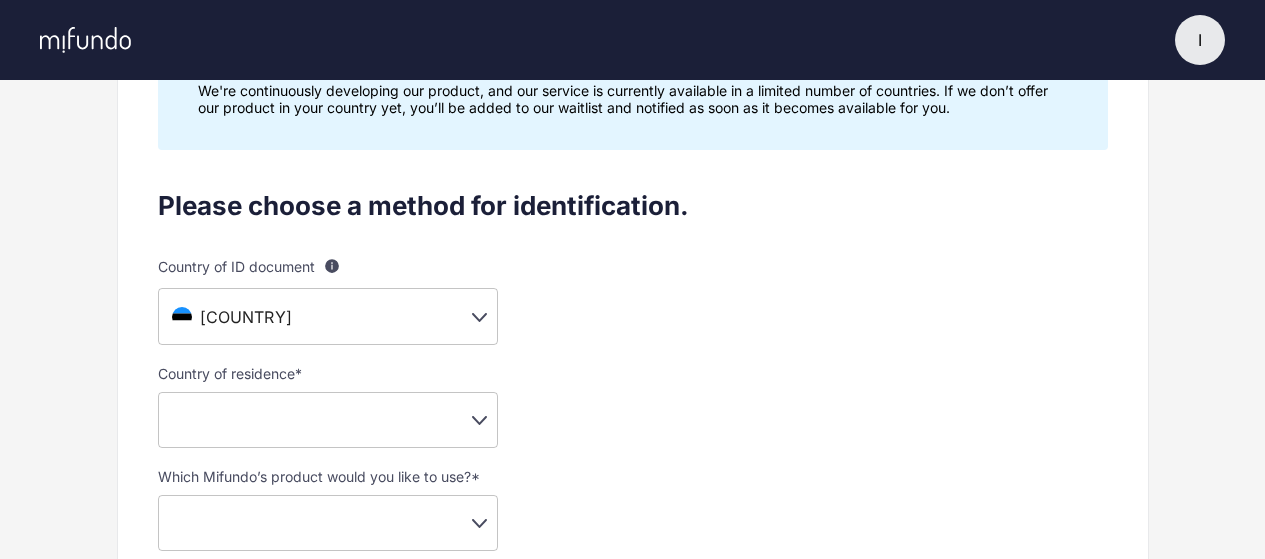 scroll, scrollTop: 300, scrollLeft: 0, axis: vertical 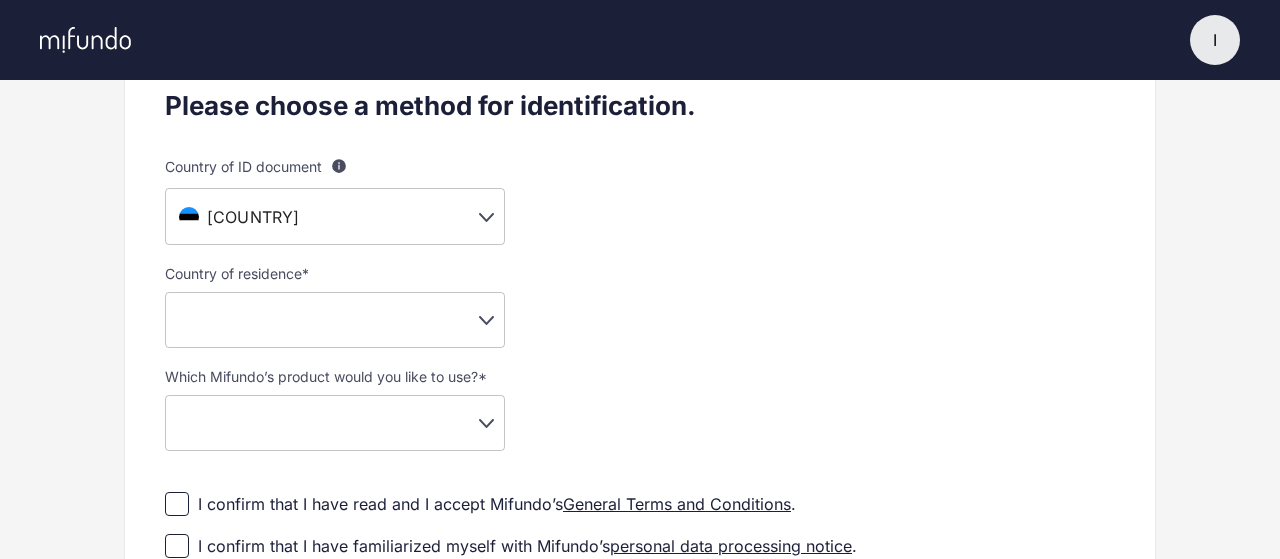 click on "I I Imot Settings Log out Profile setup Licensed by FSA Secure platform Compliant with GDPR We're still expanding! We're continuously developing our product, and our service is currently available in a limited number of countries. If we don’t offer our product in your country yet, you’ll be added to our waitlist and notified as soon as it becomes available for you. Please choose a method for identification. Country of ID document For example, your passport or your ID card is usually issued by your country of your citizenship. Foreigner's passport or ID card is issued by the country of residence. Please note that document providing evidence of your identity must include your photo. [COUNTRY] ** ​ Country of residence * ​ ​ Which Mifundo’s product would you like to use? * ​ ​ I confirm that I have read and I accept Mifundo’s General Terms and Conditions . I confirm that I have familiarized myself with Mifundo’s personal data processing notice . Smart-ID Mobile-ID ID card Algtekst" at bounding box center (640, -21) 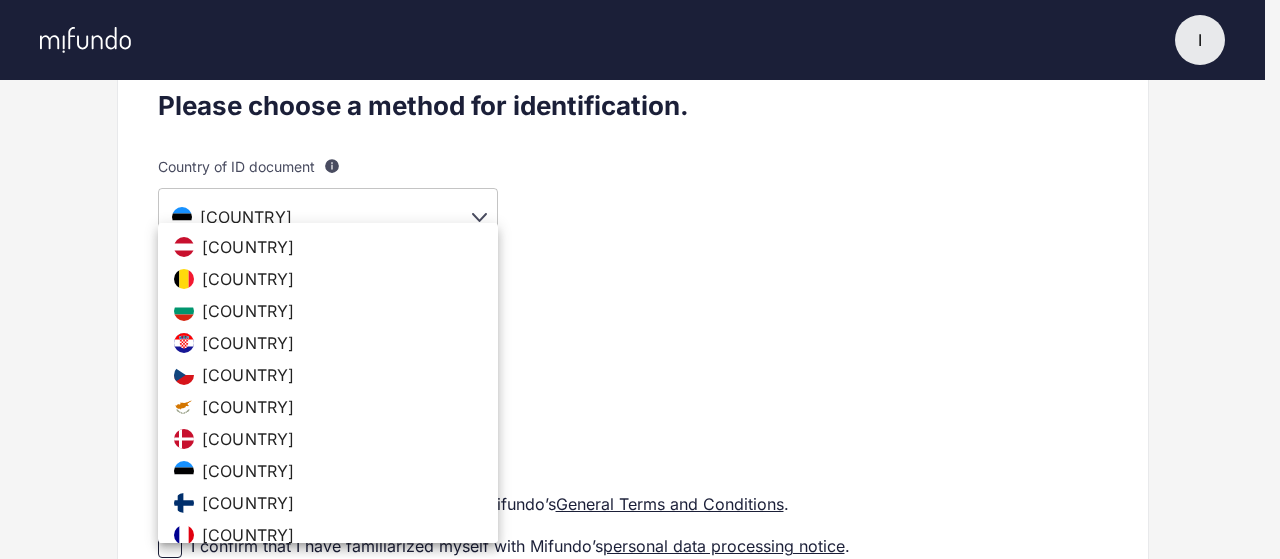click on "[COUNTRY]" at bounding box center [328, 471] 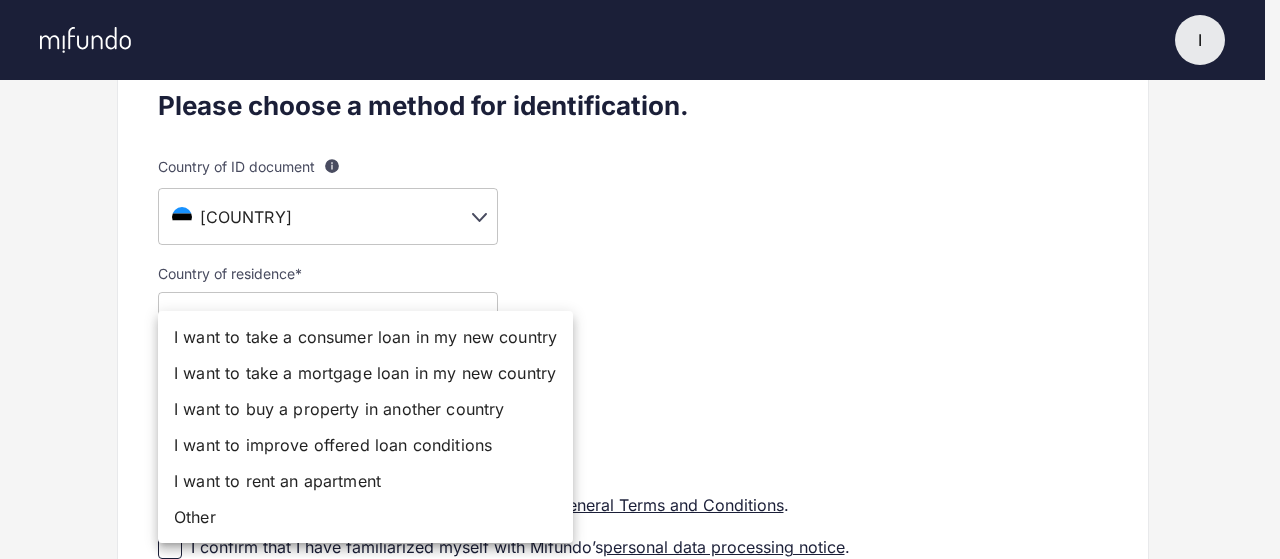 click on "I I Imot   Settings Log out Profile setup Licensed by FSA Secure platform Compliant with GDPR We're still expanding! We're continuously developing our product, and our service is currently available in a limited number of countries. If we don’t offer our product in your country yet, you’ll be added to our waitlist and notified as soon as it becomes available for you. Please choose a method for identification. Country of ID document For example, your passport or your ID card is usually issued by your country of your citizenship. Foreigner's passport or ID card is issued by the country of residence. Please note that document providing evidence of your identity must include your photo. [COUNTRY] ** ​ Country of residence  * [COUNTRY] ** ​ Which Mifundo’s product would you like to use?  * ​ ​ I confirm that I have read and I accept Mifundo’s  General Terms and Conditions . I confirm that I have familiarized myself with Mifundo’s  personal data processing notice .
Smart-ID Mobile-ID ID card Other" at bounding box center [640, -21] 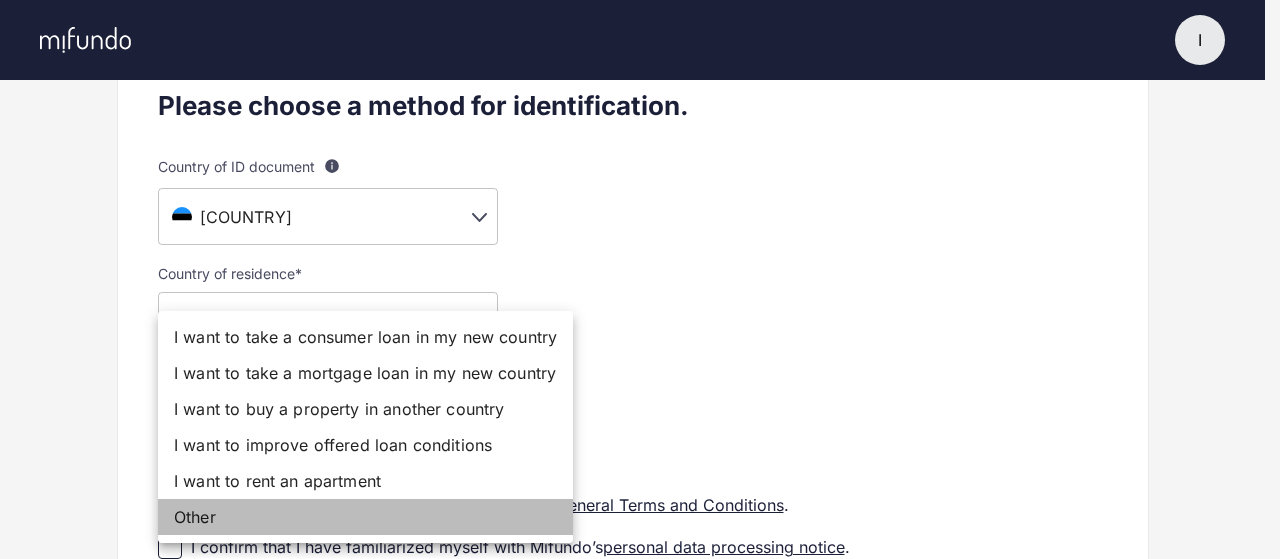 click on "Other" at bounding box center [365, 517] 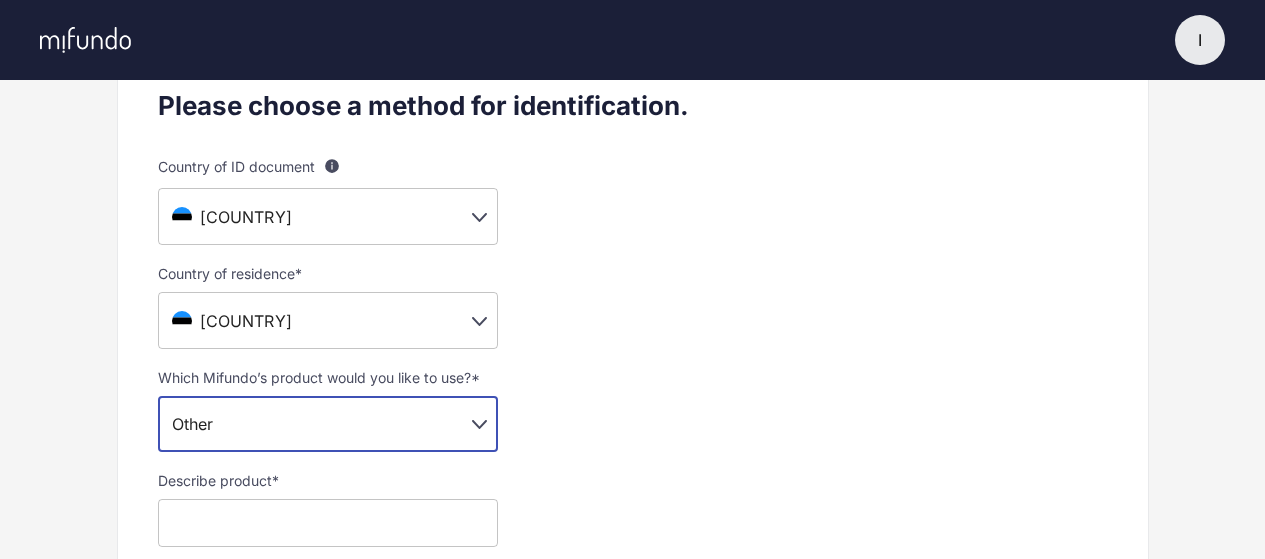click at bounding box center [328, 523] 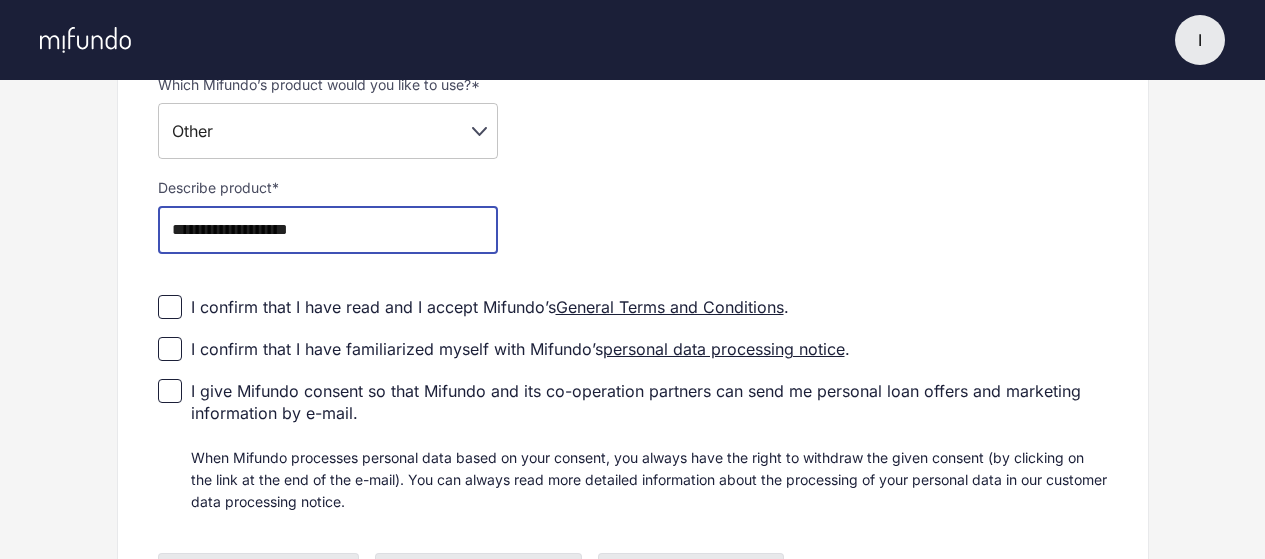 scroll, scrollTop: 600, scrollLeft: 0, axis: vertical 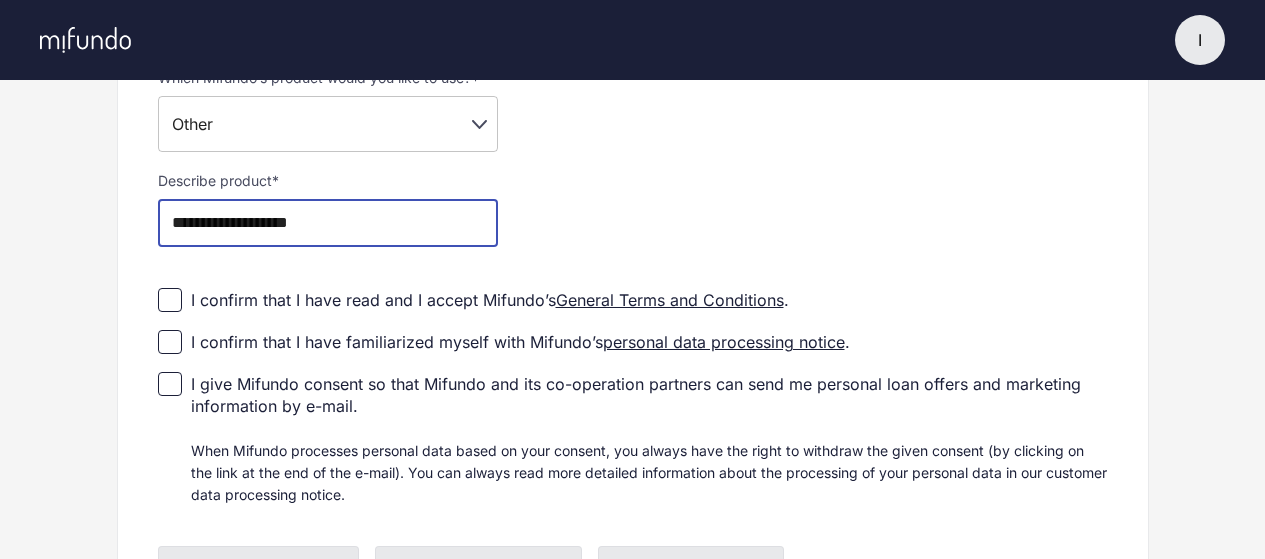 type on "**********" 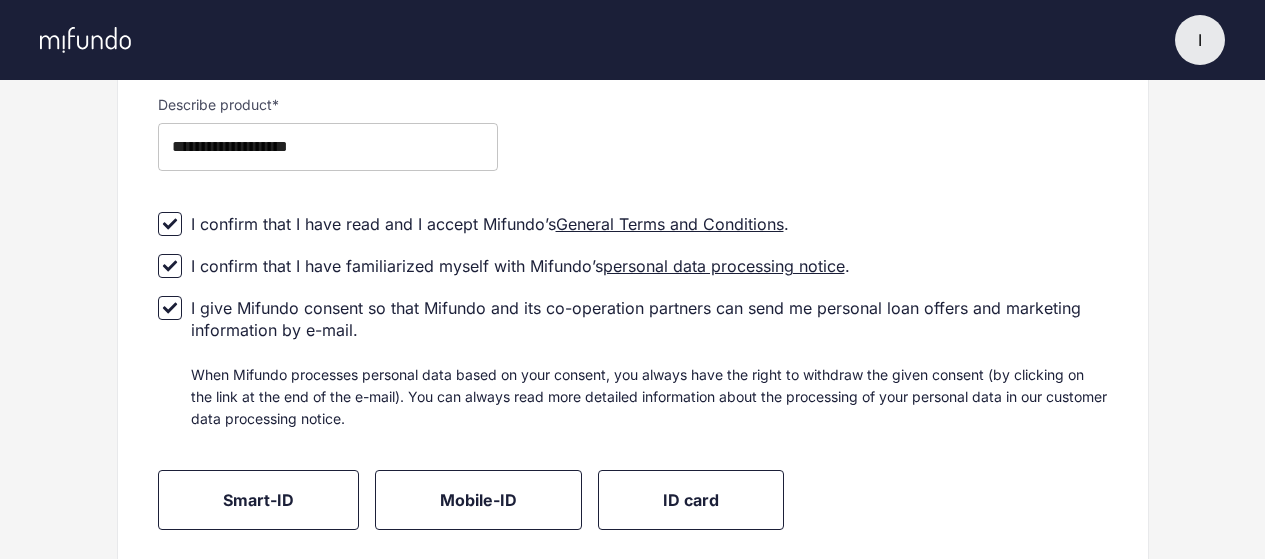 scroll, scrollTop: 700, scrollLeft: 0, axis: vertical 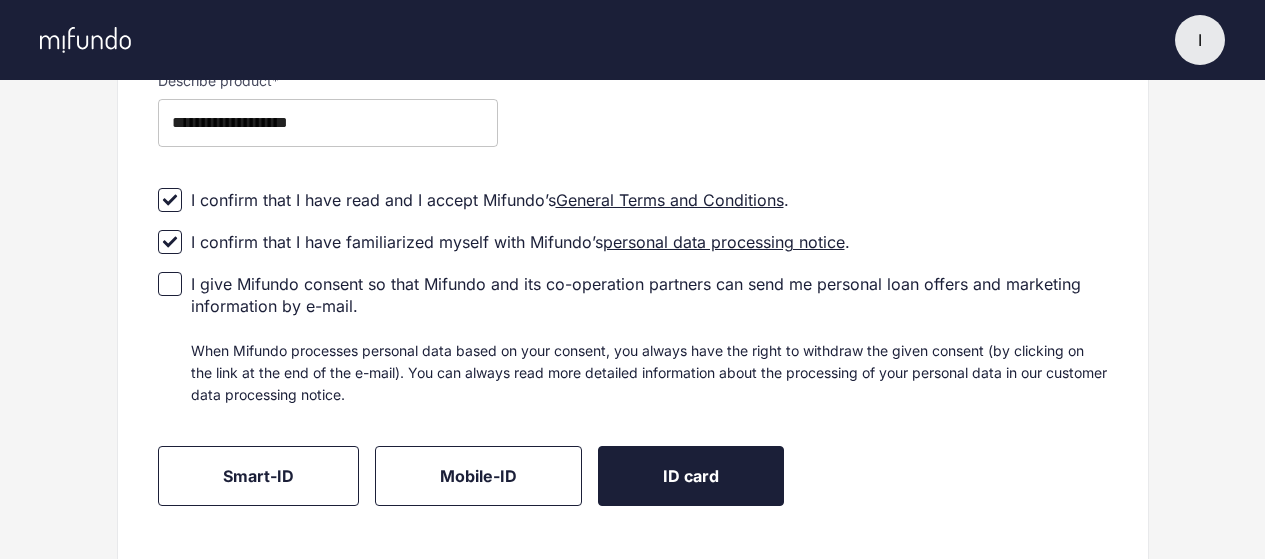 click on "ID card" at bounding box center (691, 476) 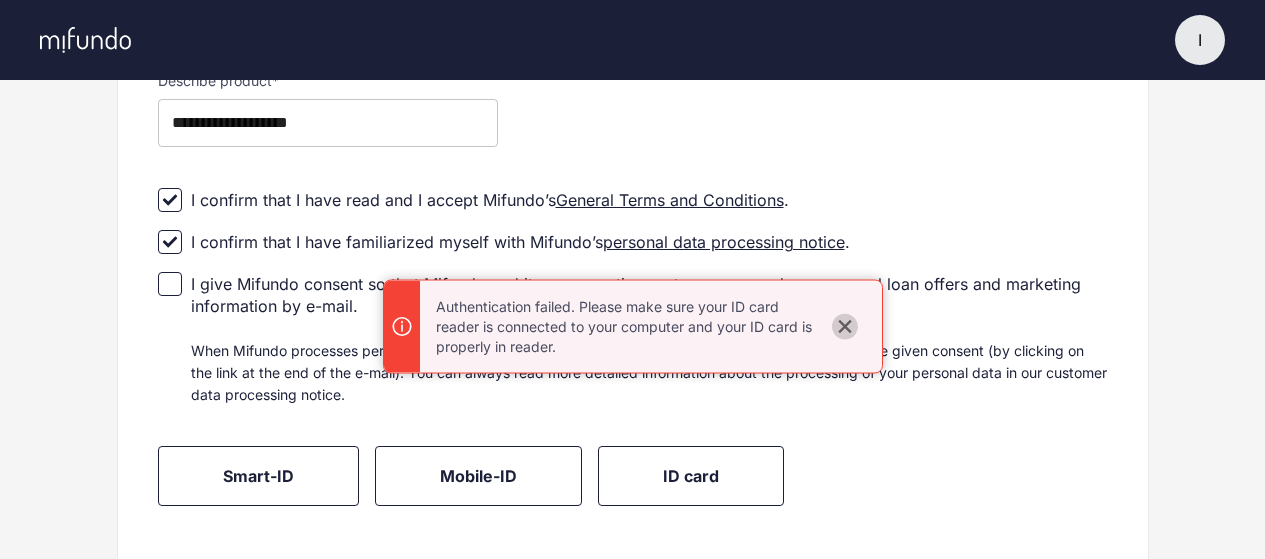 click at bounding box center [844, 326] 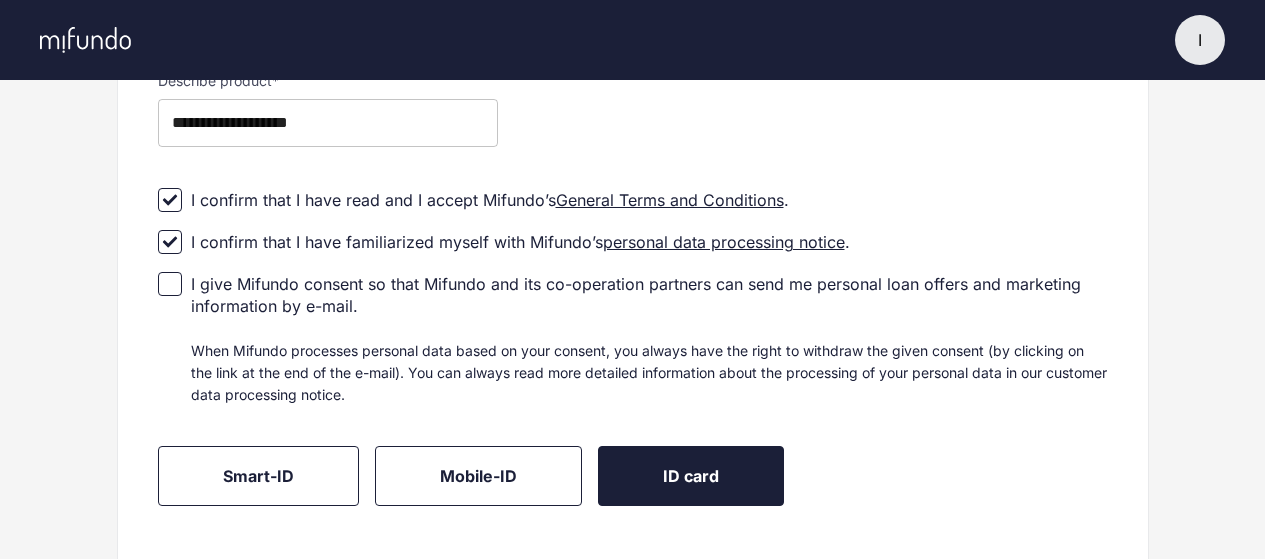 click on "ID card" at bounding box center (691, 476) 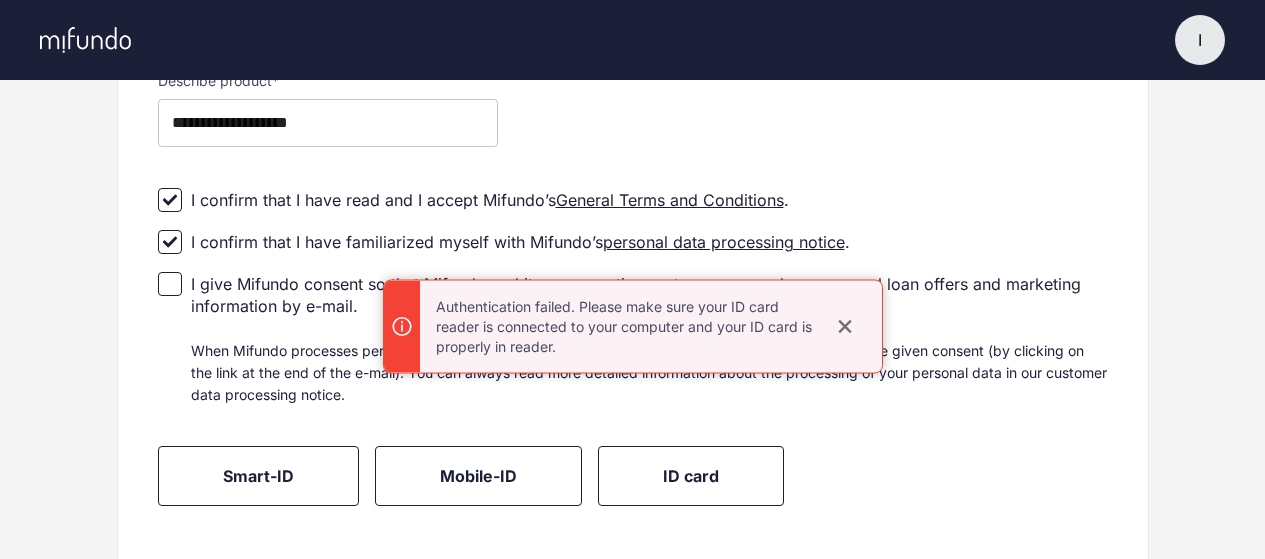 click at bounding box center (845, 327) 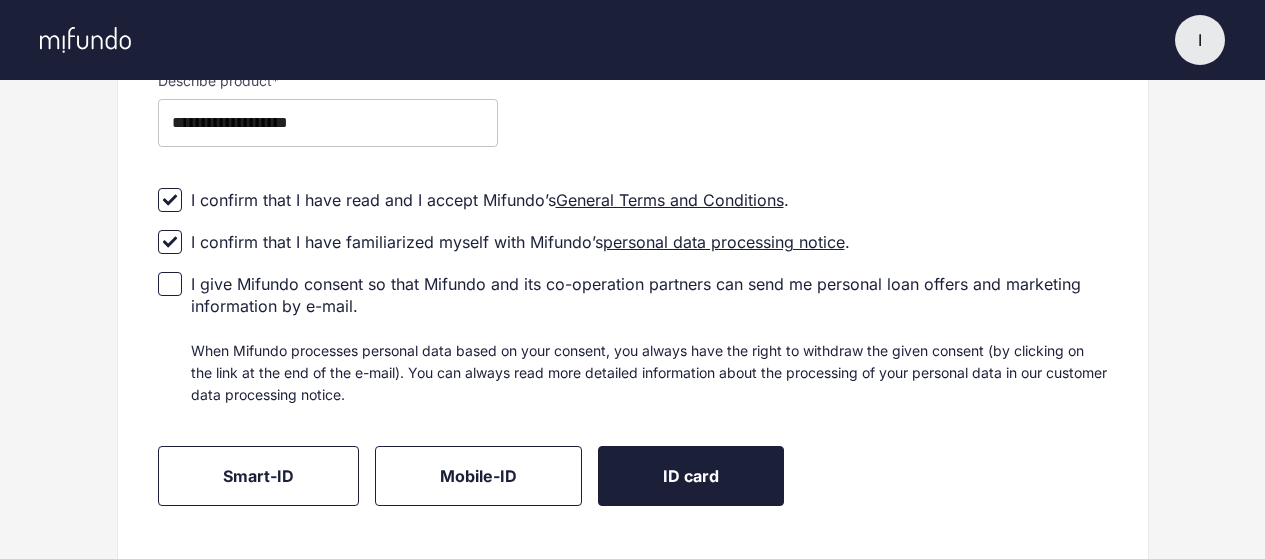 click on "ID card" at bounding box center [691, 476] 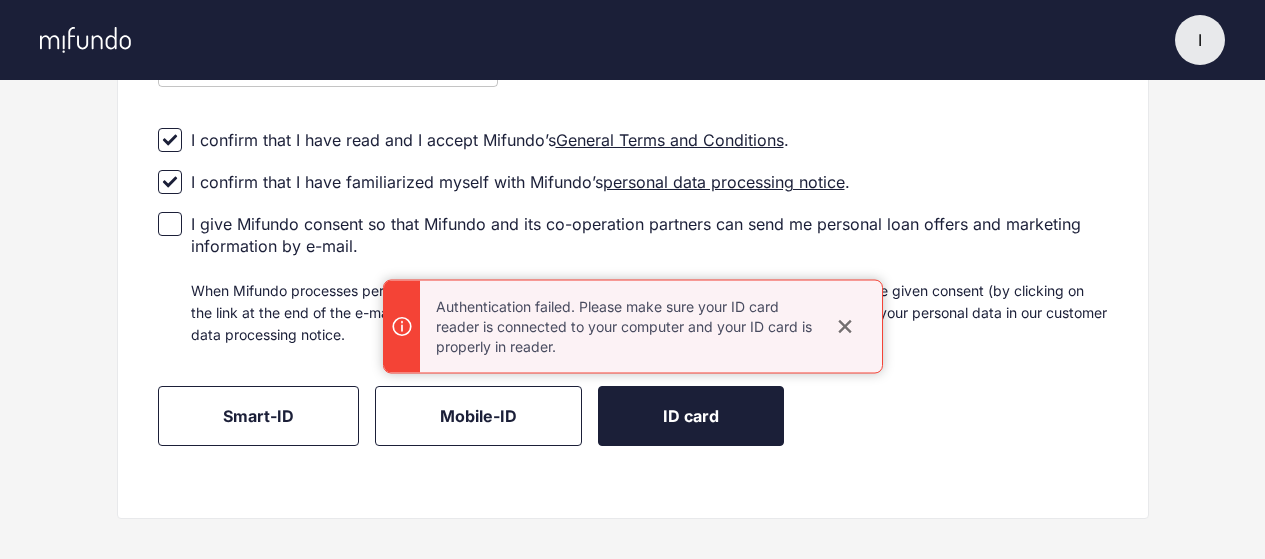scroll, scrollTop: 784, scrollLeft: 0, axis: vertical 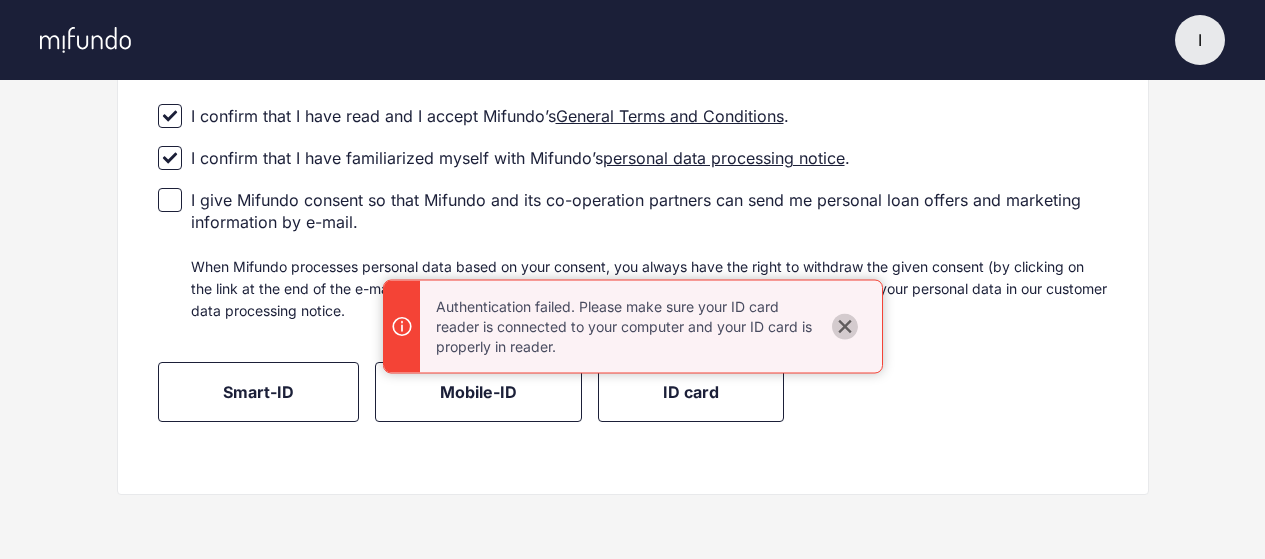 click at bounding box center (845, 327) 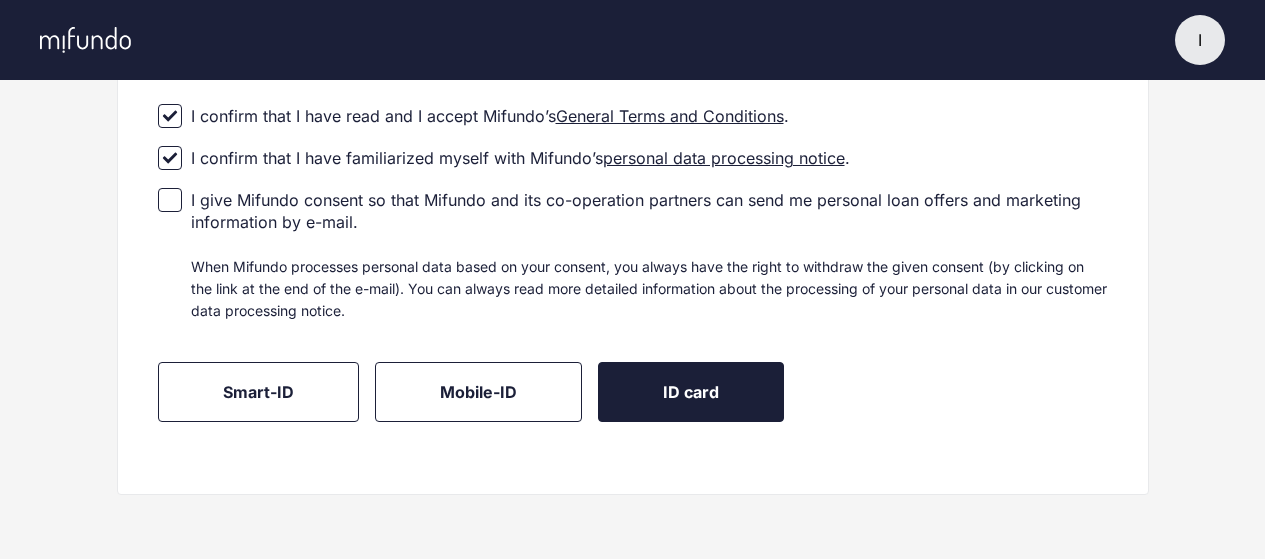 click on "ID card" at bounding box center (691, 392) 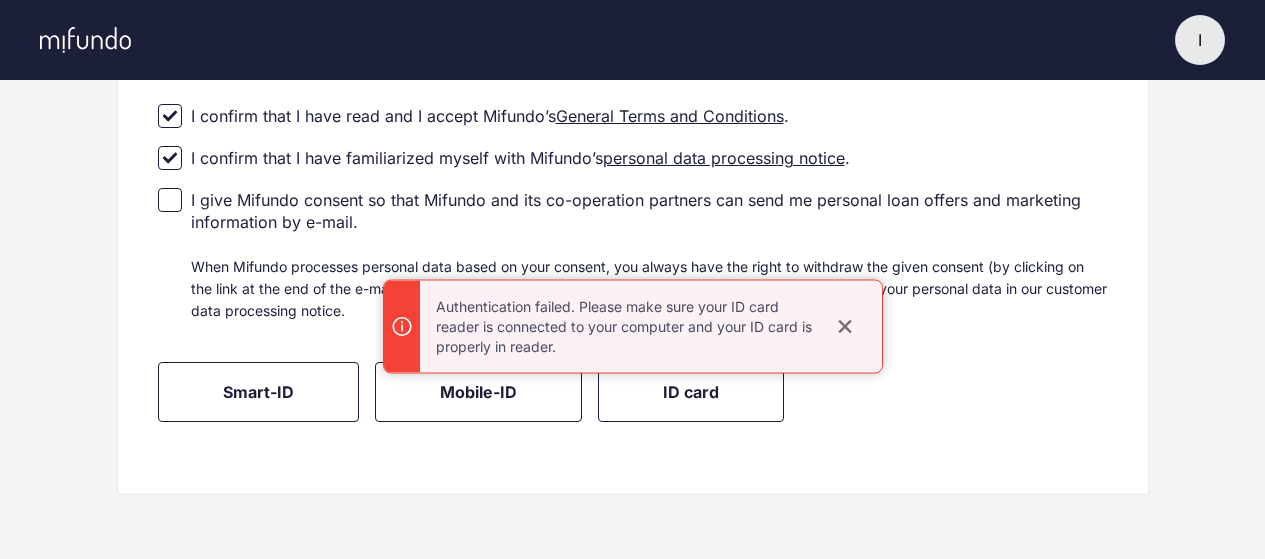 drag, startPoint x: 845, startPoint y: 326, endPoint x: 836, endPoint y: 301, distance: 26.57066 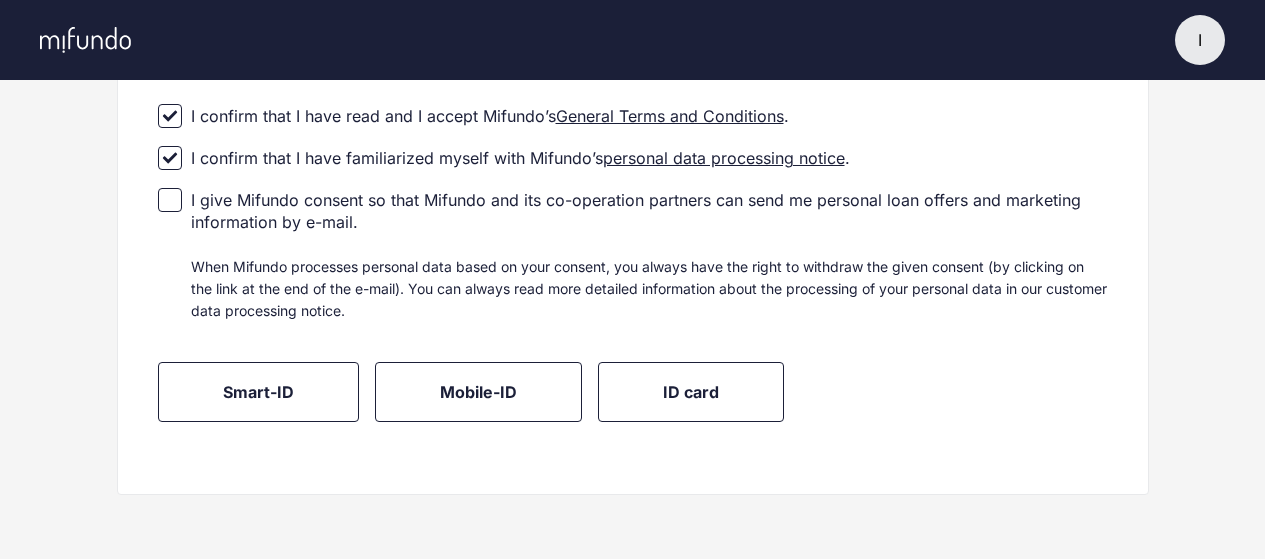 click on "General Terms and Conditions" at bounding box center (670, 116) 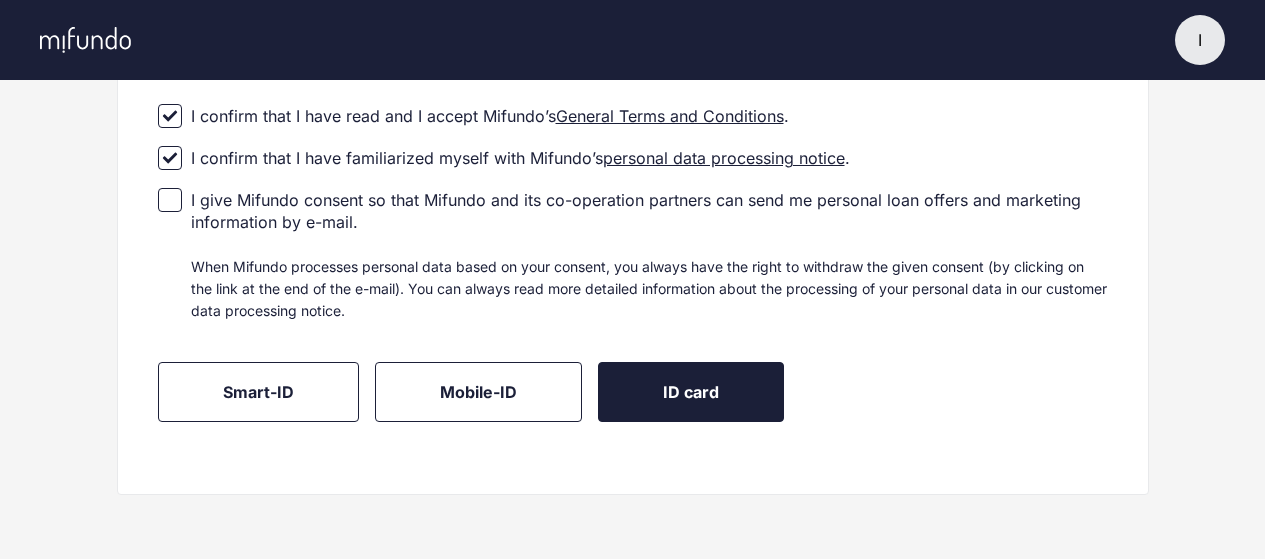 click on "ID card" at bounding box center [691, 392] 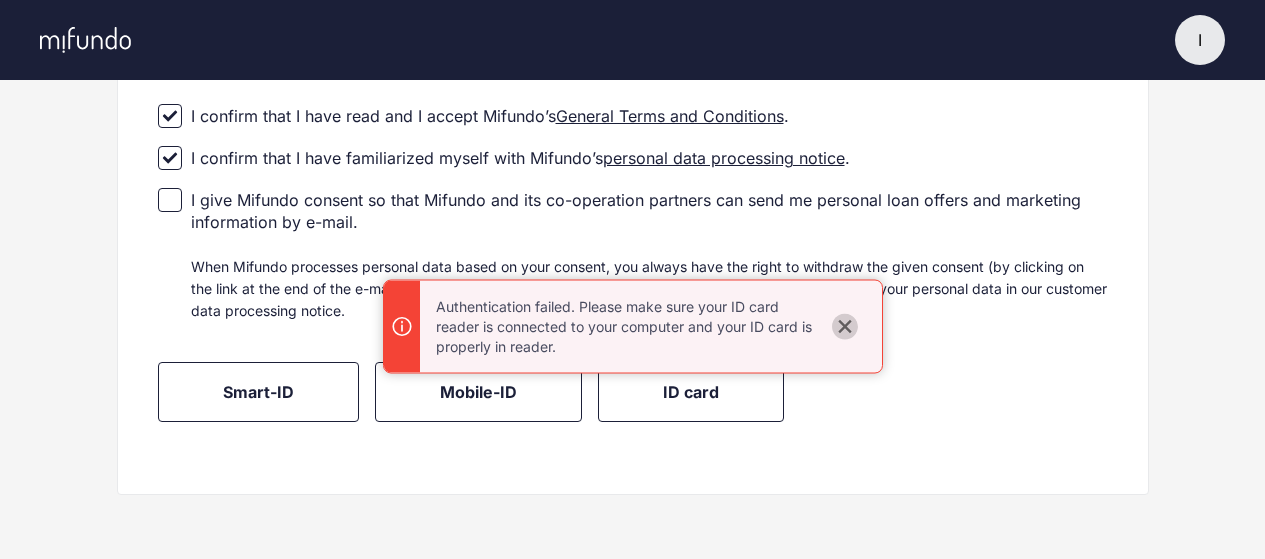 click at bounding box center [844, 326] 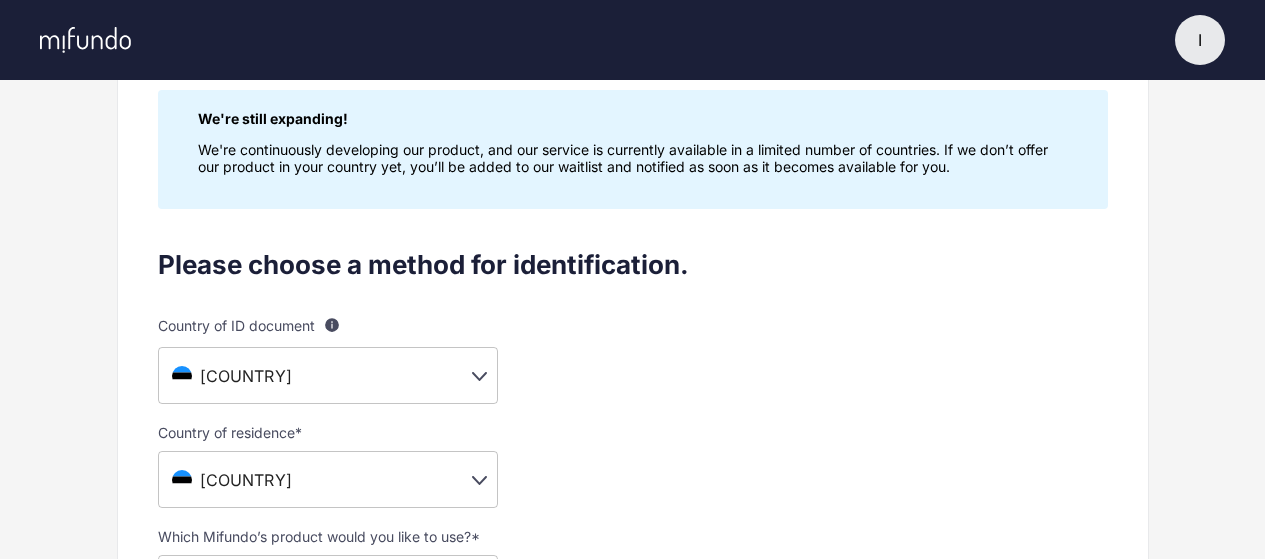 scroll, scrollTop: 0, scrollLeft: 0, axis: both 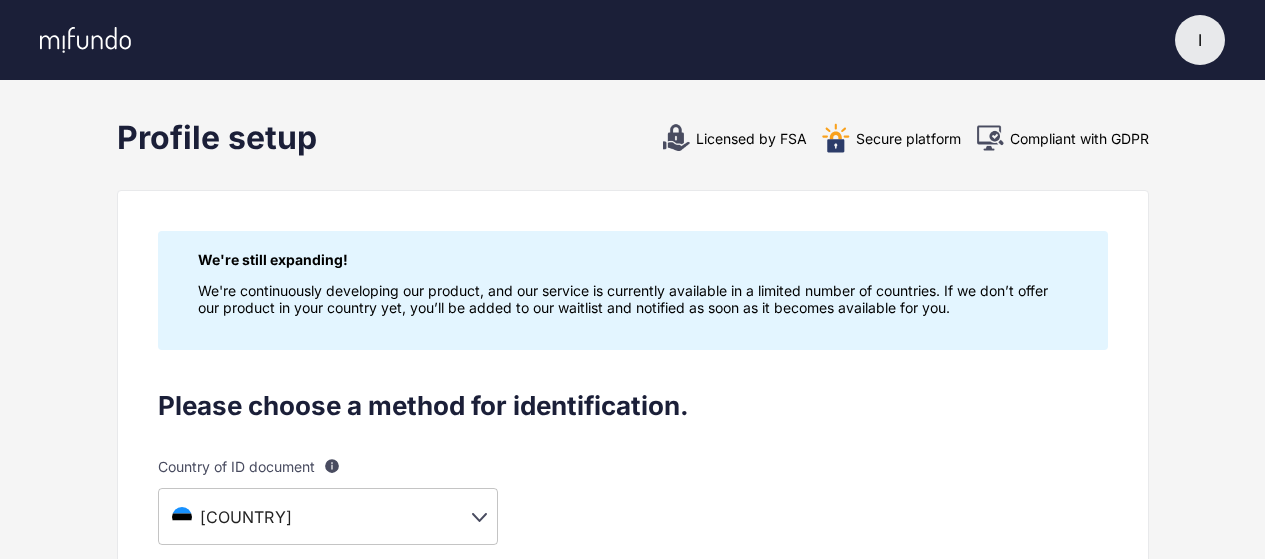 click at bounding box center [85, 40] 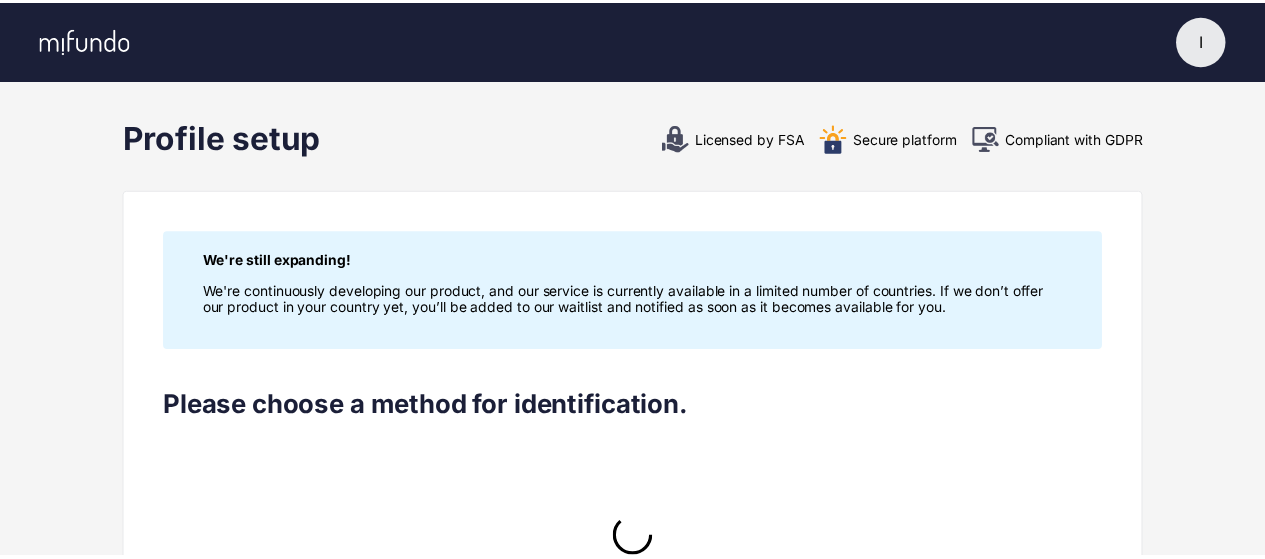 scroll, scrollTop: 0, scrollLeft: 0, axis: both 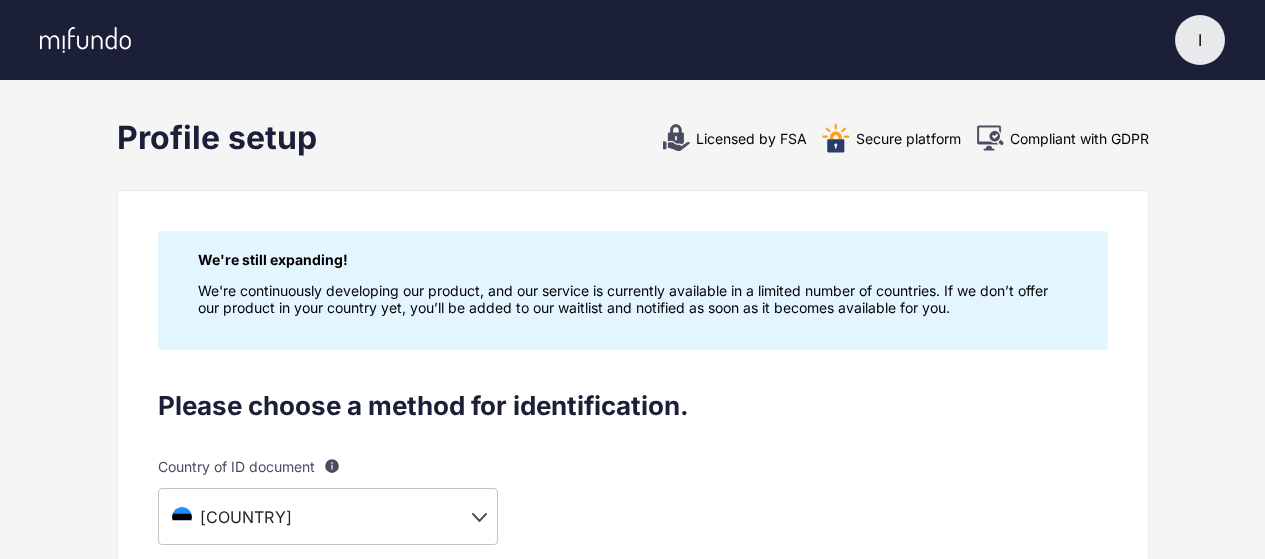 click at bounding box center [85, 40] 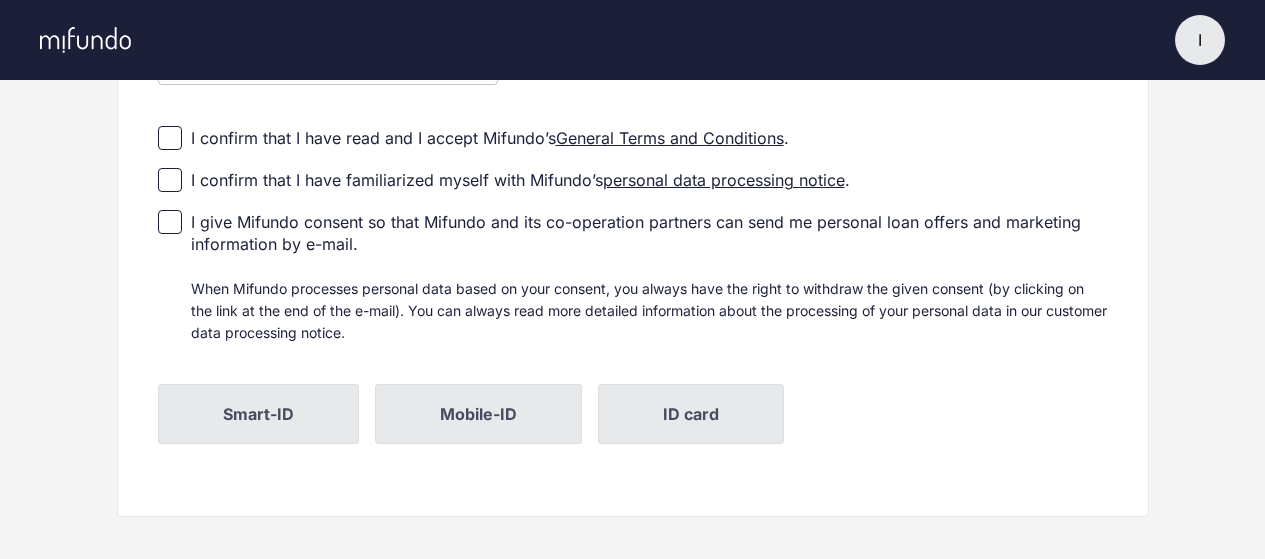 scroll, scrollTop: 688, scrollLeft: 0, axis: vertical 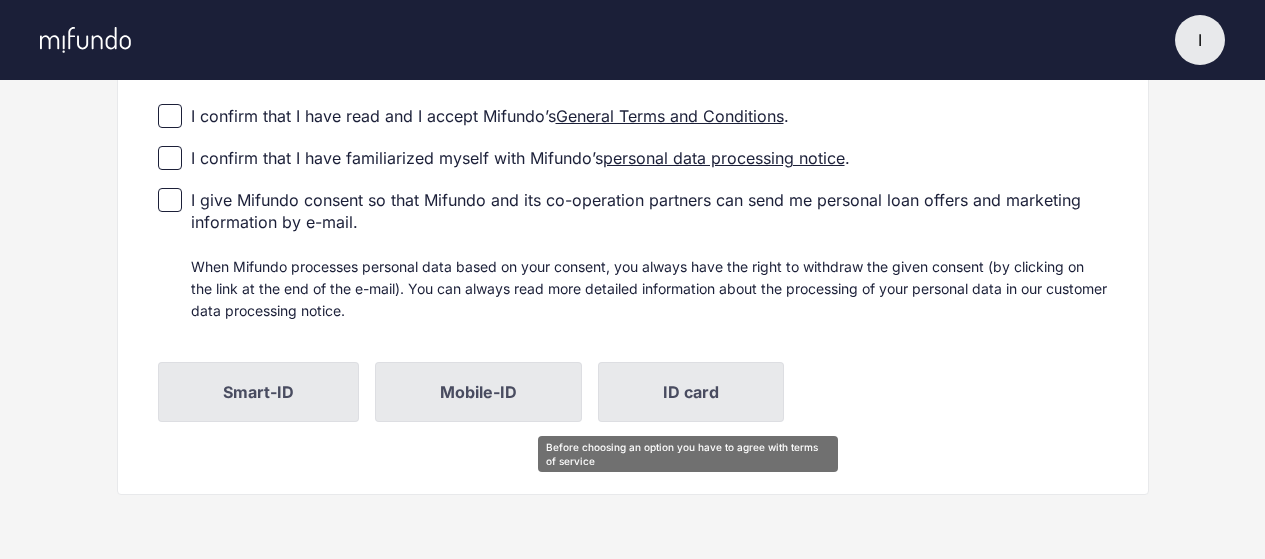 click on "ID card" at bounding box center [691, 392] 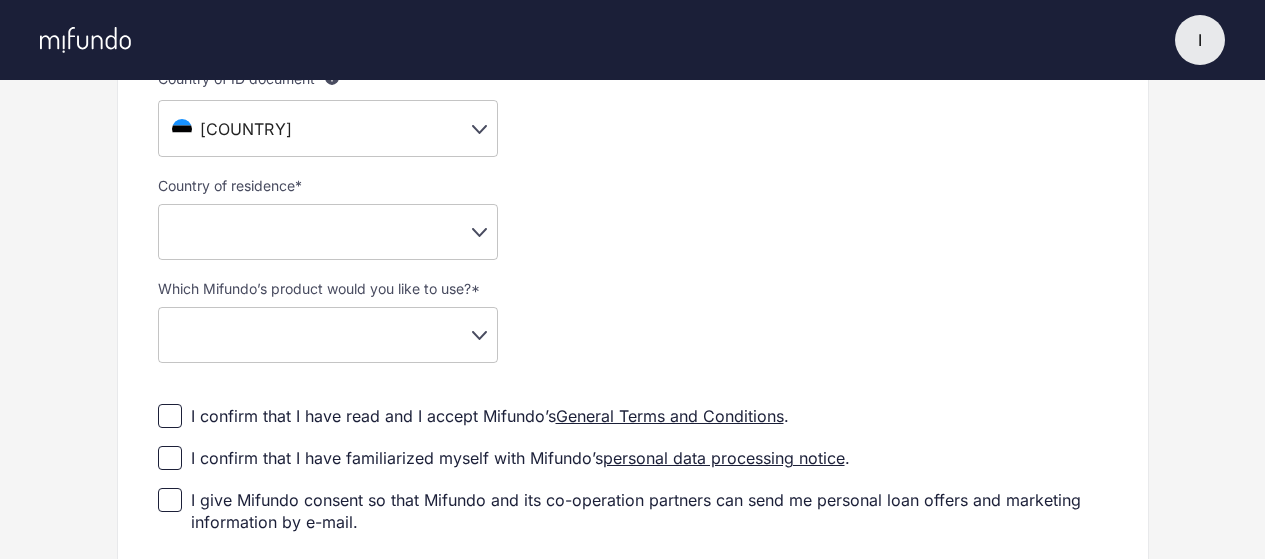 scroll, scrollTop: 288, scrollLeft: 0, axis: vertical 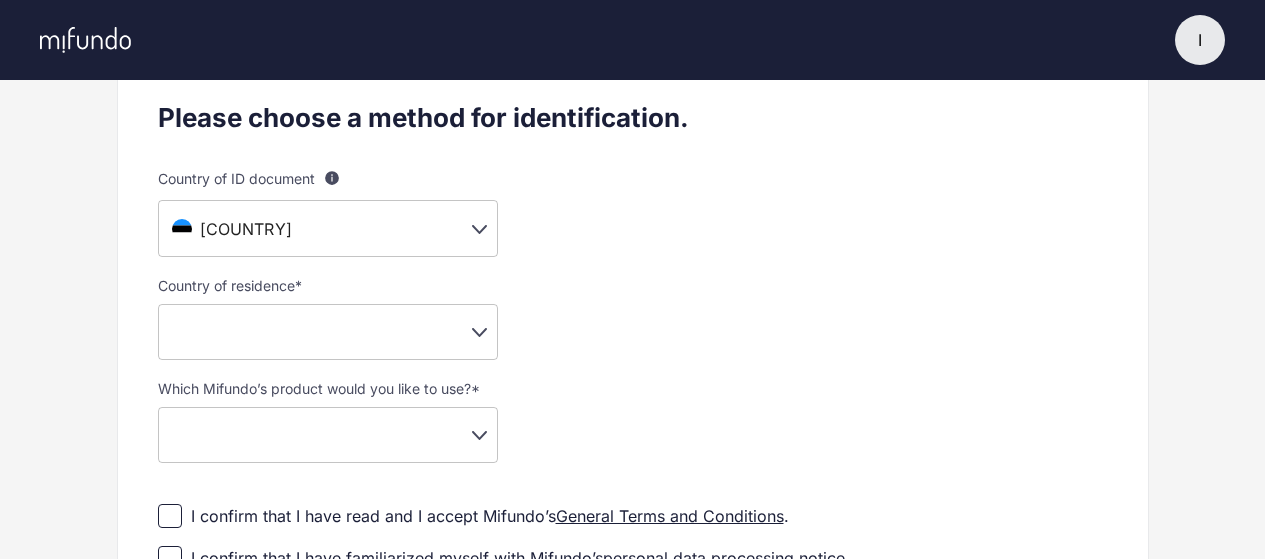 click on "I I Imot Settings Log out Profile setup Licensed by FSA Secure platform Compliant with GDPR We're still expanding! We're continuously developing our product, and our service is currently available in a limited number of countries. If we don’t offer our product in your country yet, you’ll be added to our waitlist and notified as soon as it becomes available for you. Please choose a method for identification. Country of ID document For example, your passport or your ID card is usually issued by your country of your citizenship. Foreigner's passport or ID card is issued by the country of residence. Please note that document providing evidence of your identity must include your photo. [COUNTRY] ** ​ Country of residence * ​ ​ Which Mifundo’s product would you like to use? * ​ ​ I confirm that I have read and I accept Mifundo’s General Terms and Conditions . I confirm that I have familiarized myself with Mifundo’s personal data processing notice . Smart-ID Mobile-ID ID card Algtekst" at bounding box center (632, -9) 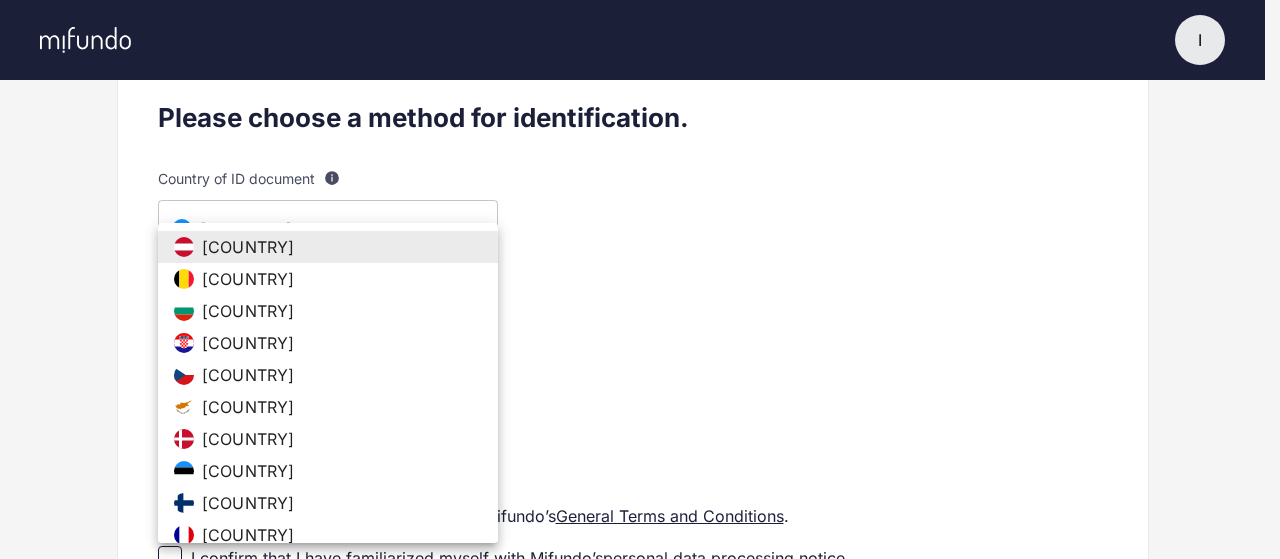 click on "[COUNTRY]" at bounding box center (248, 247) 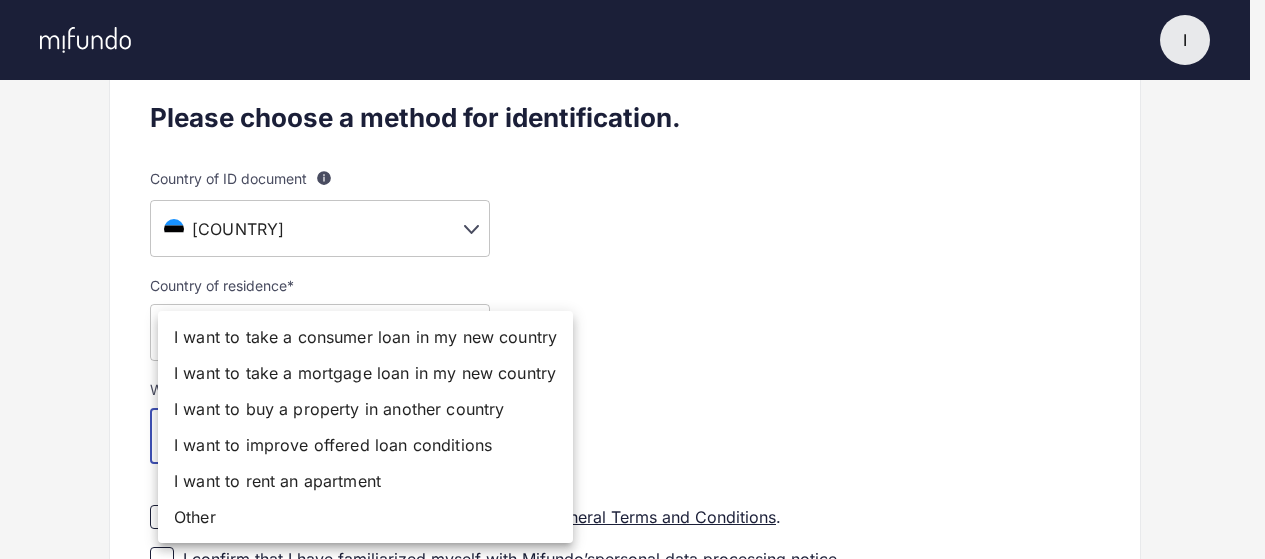 click on "I I Imot Settings Log out Profile setup Licensed by FSA Secure platform Compliant with GDPR We're still expanding! We're continuously developing our product, and our service is currently available in a limited number of countries. If we don’t offer our product in your country yet, you’ll be added to our waitlist and notified as soon as it becomes available for you. Please choose a method for identification. Country of ID document For example, your passport or your ID card is usually issued by your country of your citizenship. Foreigner's passport or ID card is issued by the country of residence. Please note that document providing evidence of your identity must include your photo. [COUNTRY] ** ​ Country of residence * [COUNTRY] ** ​ Which Mifundo’s product would you like to use? * ​ ​ I confirm that I have read and I accept Mifundo’s General Terms and Conditions . I confirm that I have familiarized myself with Mifundo’s personal data processing notice . Smart-ID Mobile-ID ID card Other" at bounding box center (632, -9) 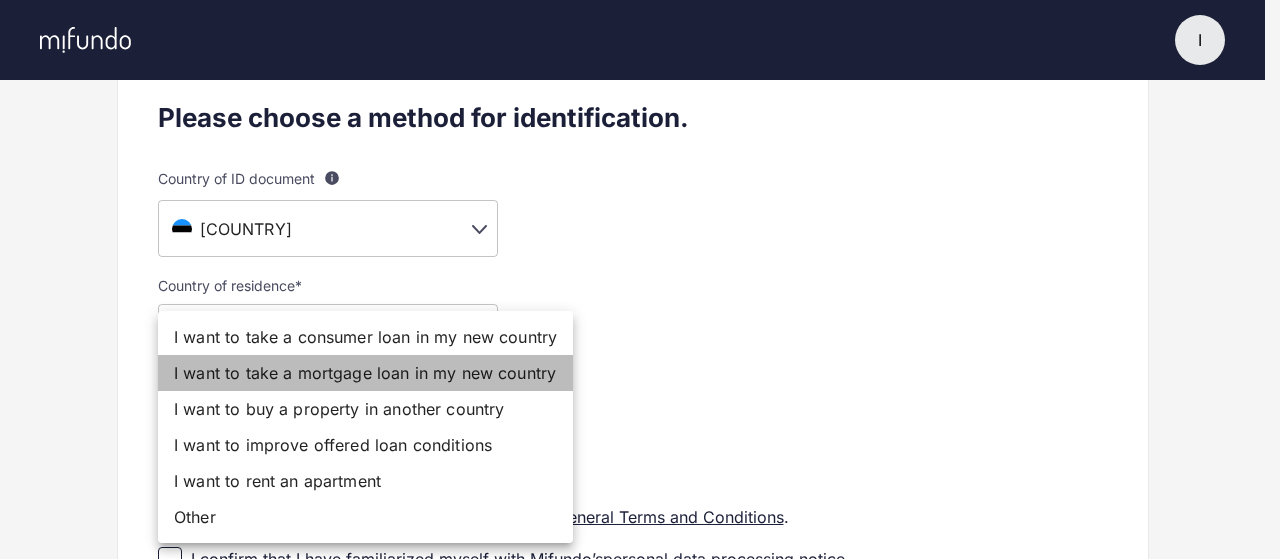 click on "I want to take a mortgage loan in my new country" at bounding box center (365, 373) 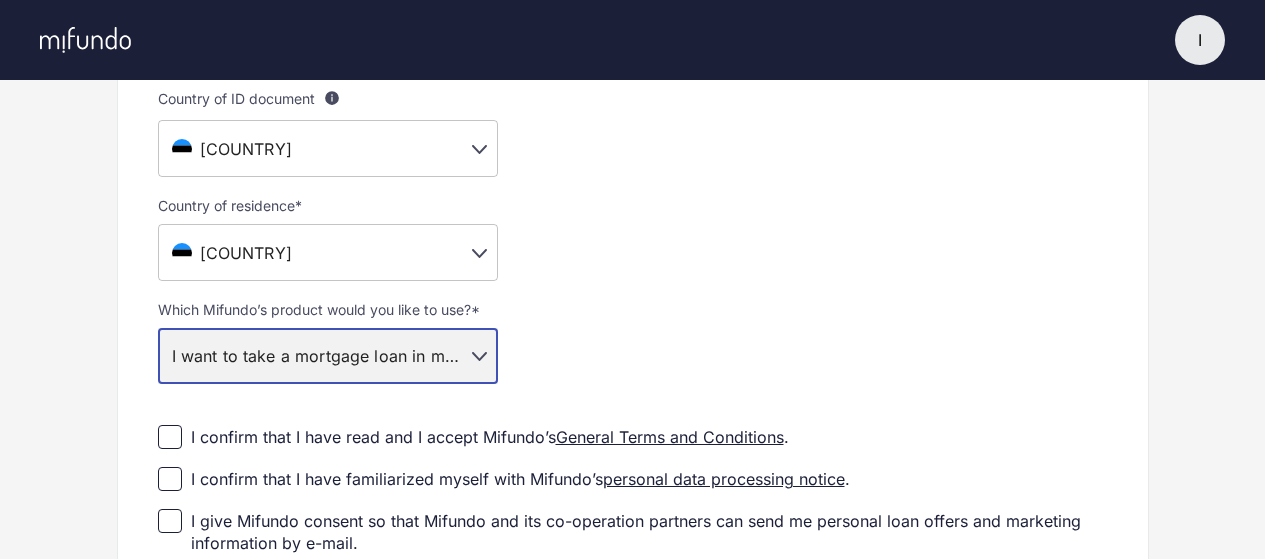 scroll, scrollTop: 488, scrollLeft: 0, axis: vertical 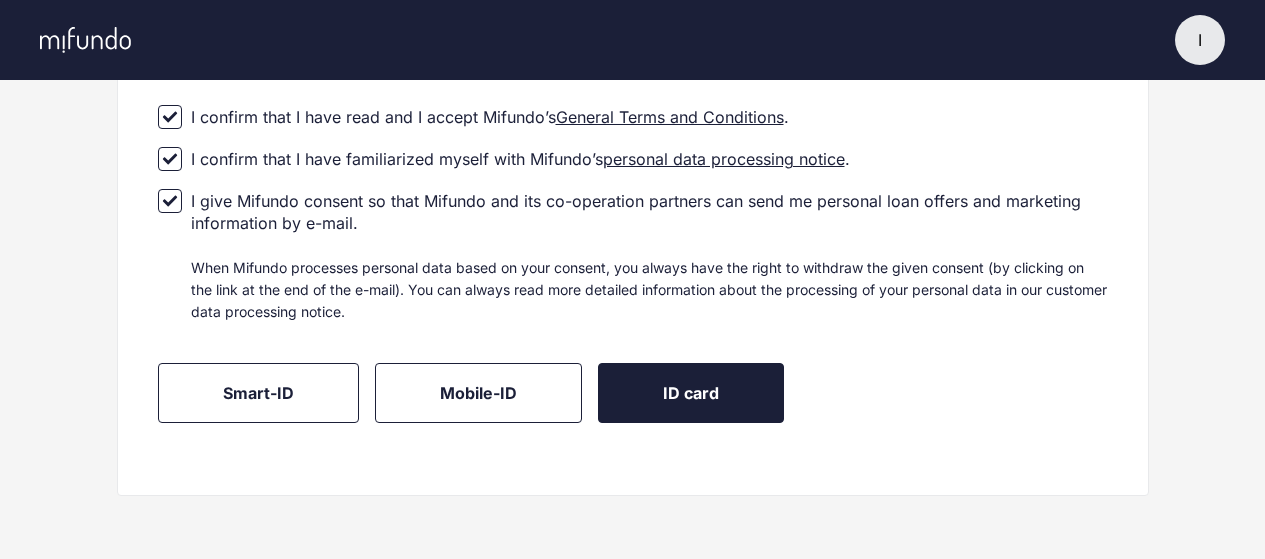 click on "ID card" at bounding box center (691, 393) 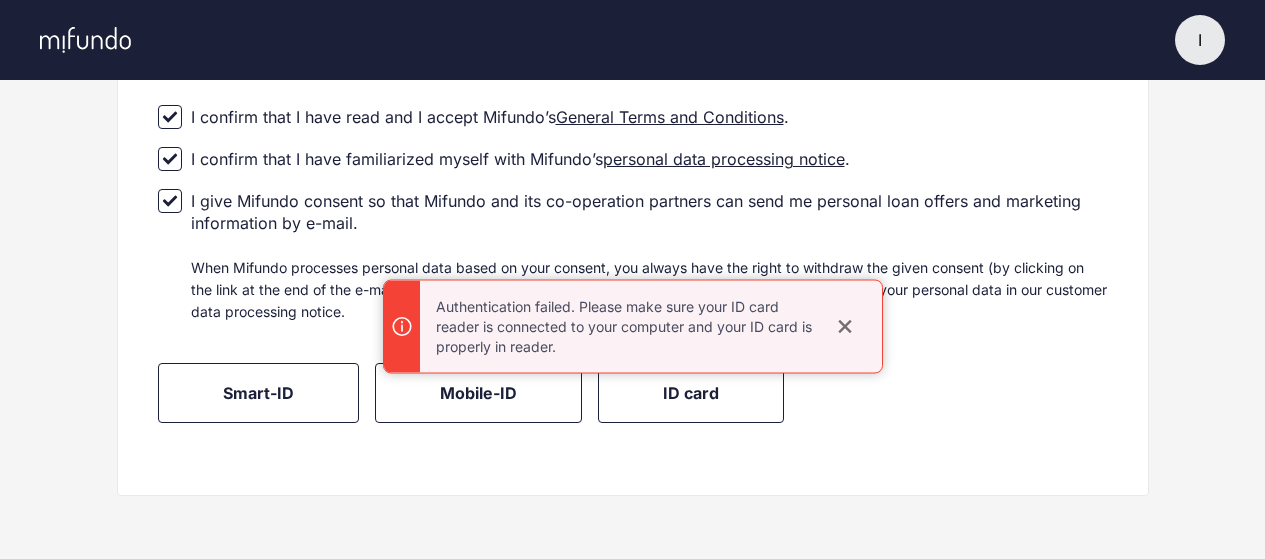 click on "Authentication failed. Please make sure your ID card reader is connected to your computer and your ID card is properly in reader." at bounding box center [633, 327] 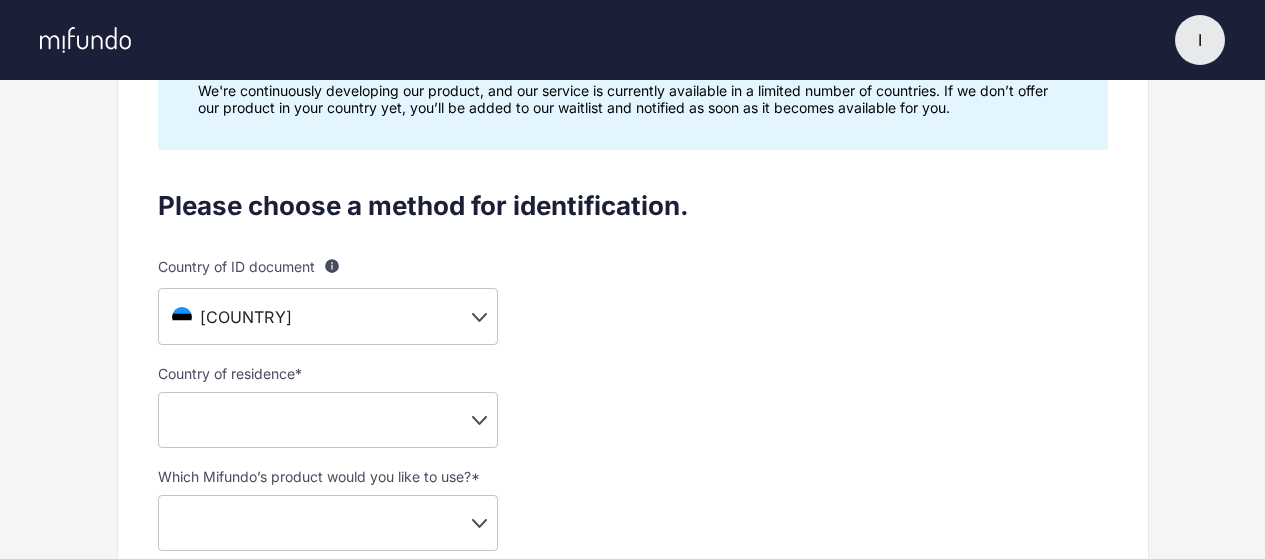scroll, scrollTop: 300, scrollLeft: 0, axis: vertical 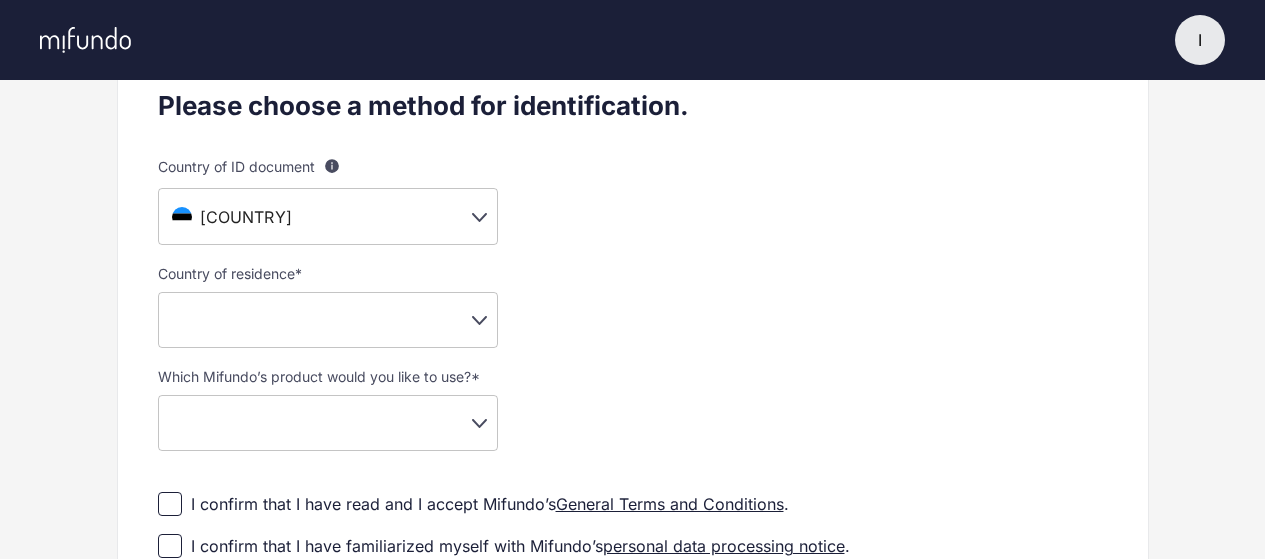 click on "I I Imot   Settings Log out Profile setup Licensed by FSA Secure platform Compliant with GDPR We're still expanding! We're continuously developing our product, and our service is currently available in a limited number of countries. If we don’t offer our product in your country yet, you’ll be added to our waitlist and notified as soon as it becomes available for you. Please choose a method for identification. Country of ID document For example, your passport or your ID card is usually issued by your country of your citizenship. Foreigner's passport or ID card is issued by the country of residence. Please note that document providing evidence of your identity must include your photo. [COUNTRY] ** ​ Country of residence  * [COUNTRY] ** ​ Which Mifundo’s product would you like to use?  * ​ ​ I confirm that I have read and I accept Mifundo’s  General Terms and Conditions . I confirm that I have familiarized myself with Mifundo’s  personal data processing notice .
Smart-ID Mobile-ID ID card Algtekst" at bounding box center [632, -21] 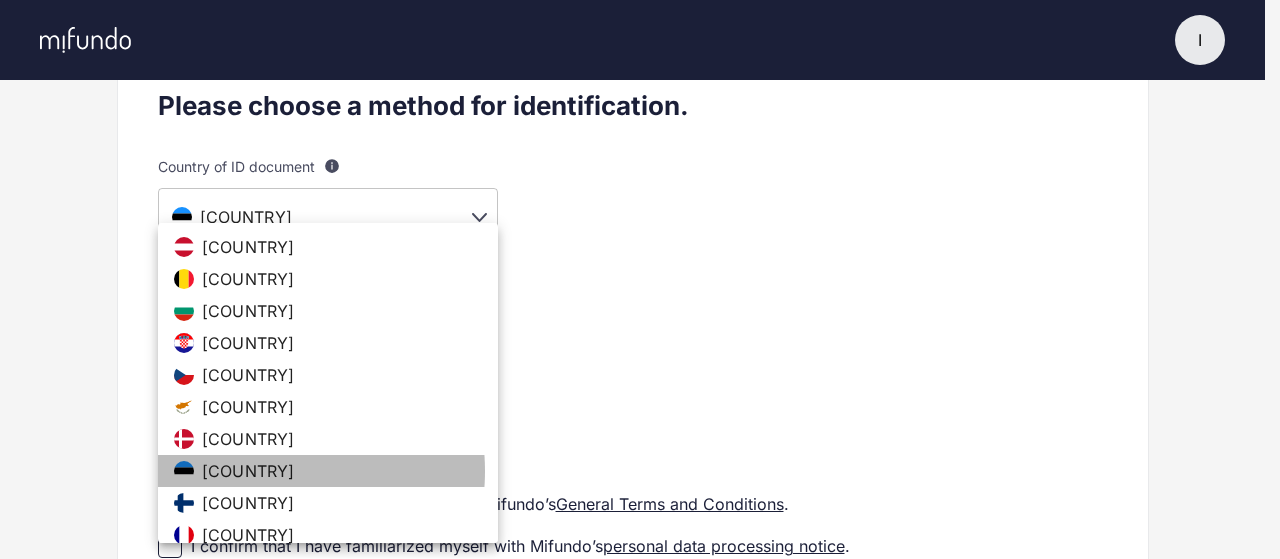 click on "[COUNTRY]" at bounding box center [328, 471] 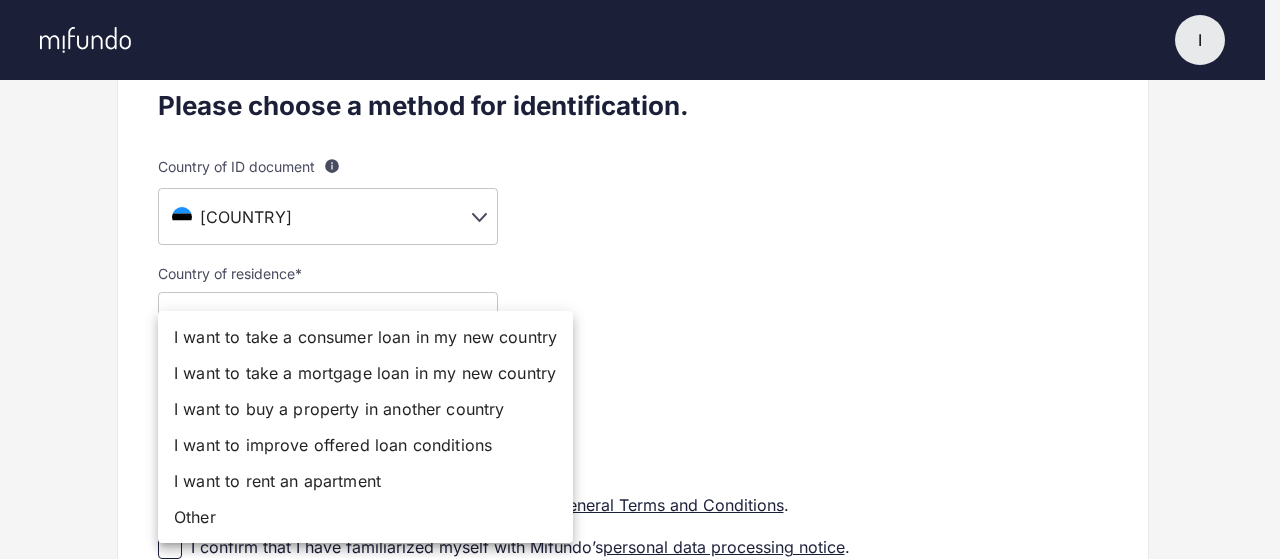 click on "I I Imot   Settings Log out Profile setup Licensed by FSA Secure platform Compliant with GDPR We're still expanding! We're continuously developing our product, and our service is currently available in a limited number of countries. If we don’t offer our product in your country yet, you’ll be added to our waitlist and notified as soon as it becomes available for you. Please choose a method for identification. Country of ID document For example, your passport or your ID card is usually issued by your country of your citizenship. Foreigner's passport or ID card is issued by the country of residence. Please note that document providing evidence of your identity must include your photo. [COUNTRY] ** ​ Country of residence  * [COUNTRY] ** ​ Which Mifundo’s product would you like to use?  * ​ ​ I confirm that I have read and I accept Mifundo’s  General Terms and Conditions . I confirm that I have familiarized myself with Mifundo’s  personal data processing notice .
Smart-ID Mobile-ID ID card Other" at bounding box center (640, -21) 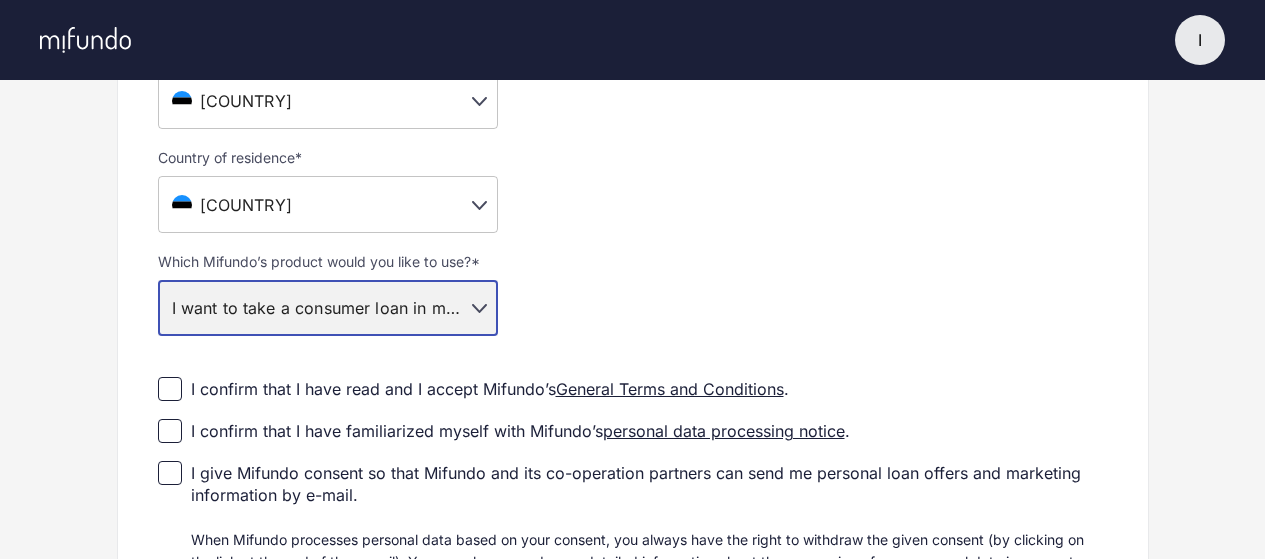 scroll, scrollTop: 500, scrollLeft: 0, axis: vertical 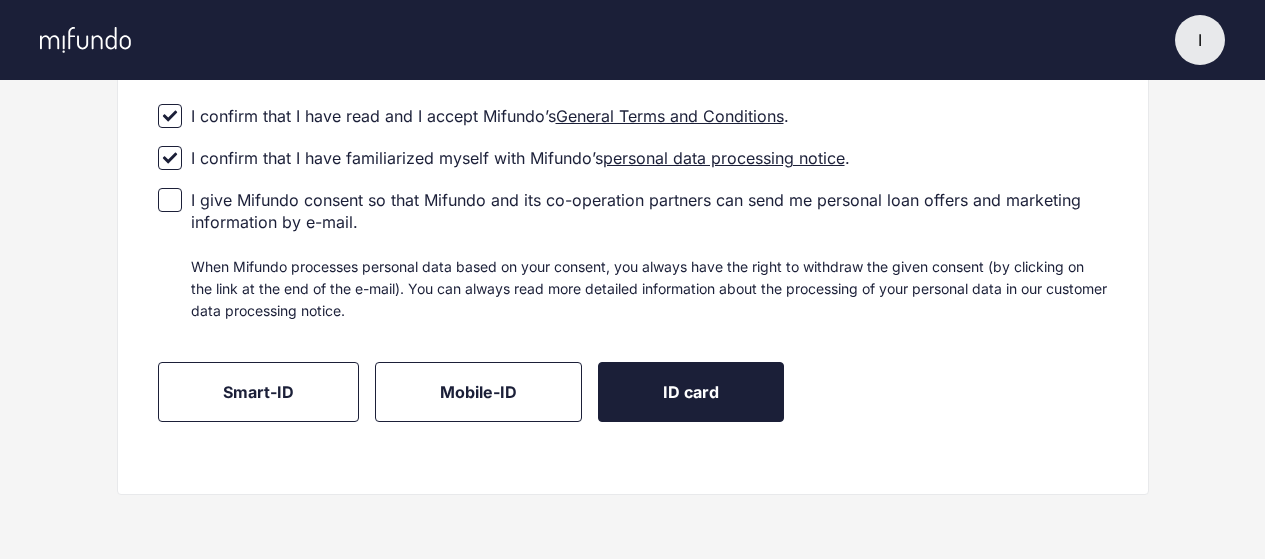 click on "ID card" at bounding box center (691, 392) 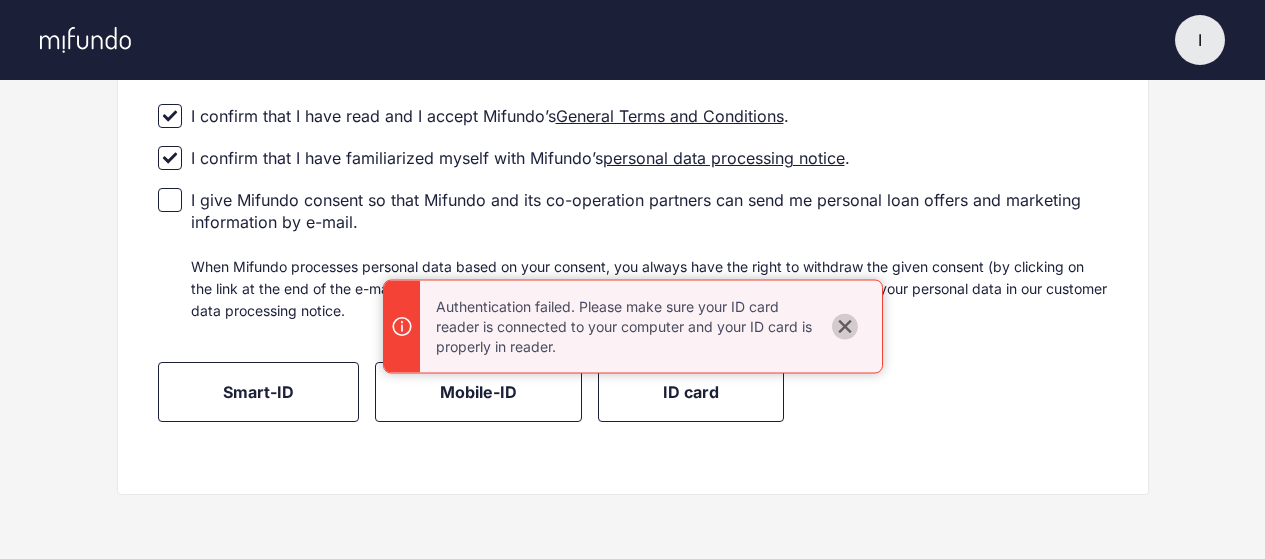 click at bounding box center [844, 326] 